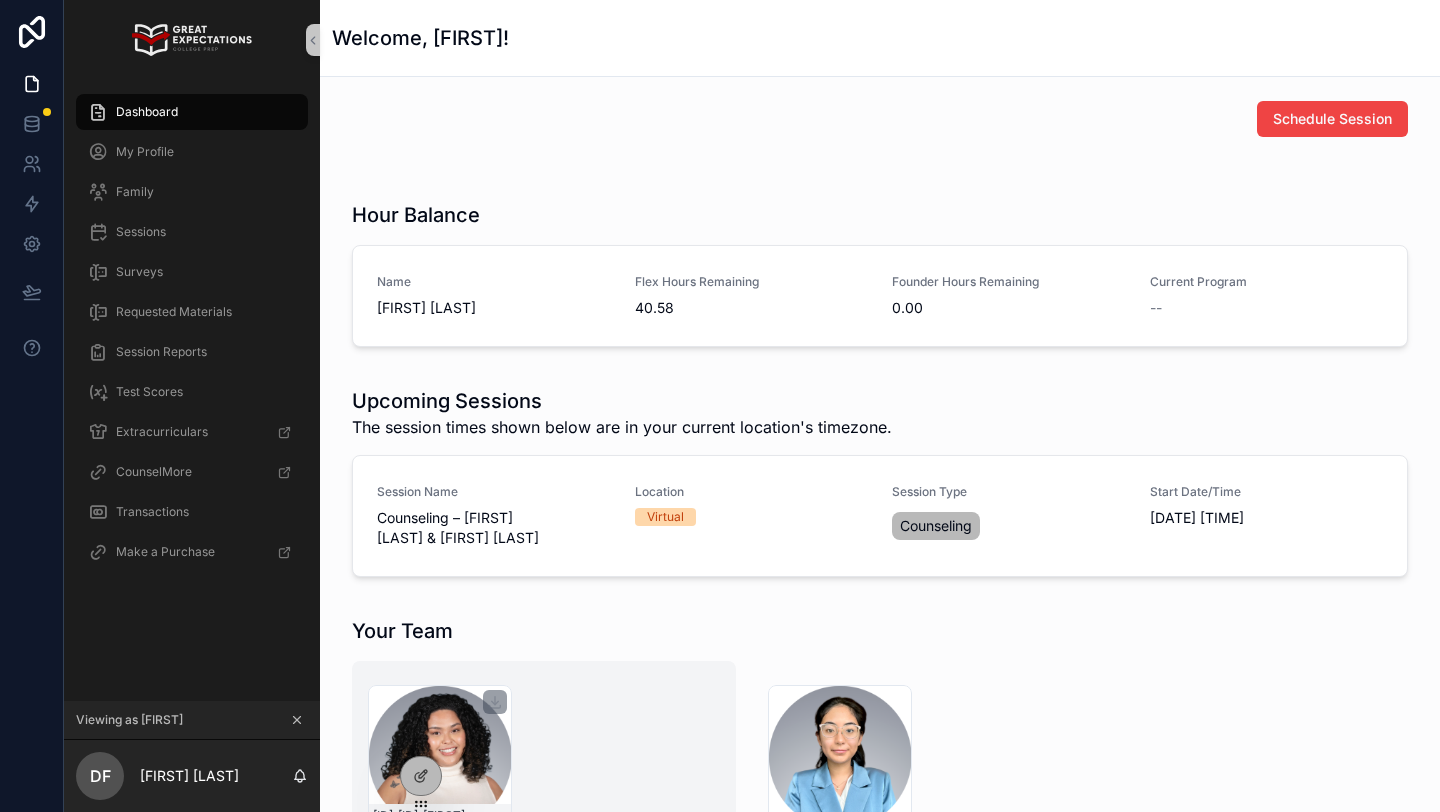 scroll, scrollTop: 0, scrollLeft: 0, axis: both 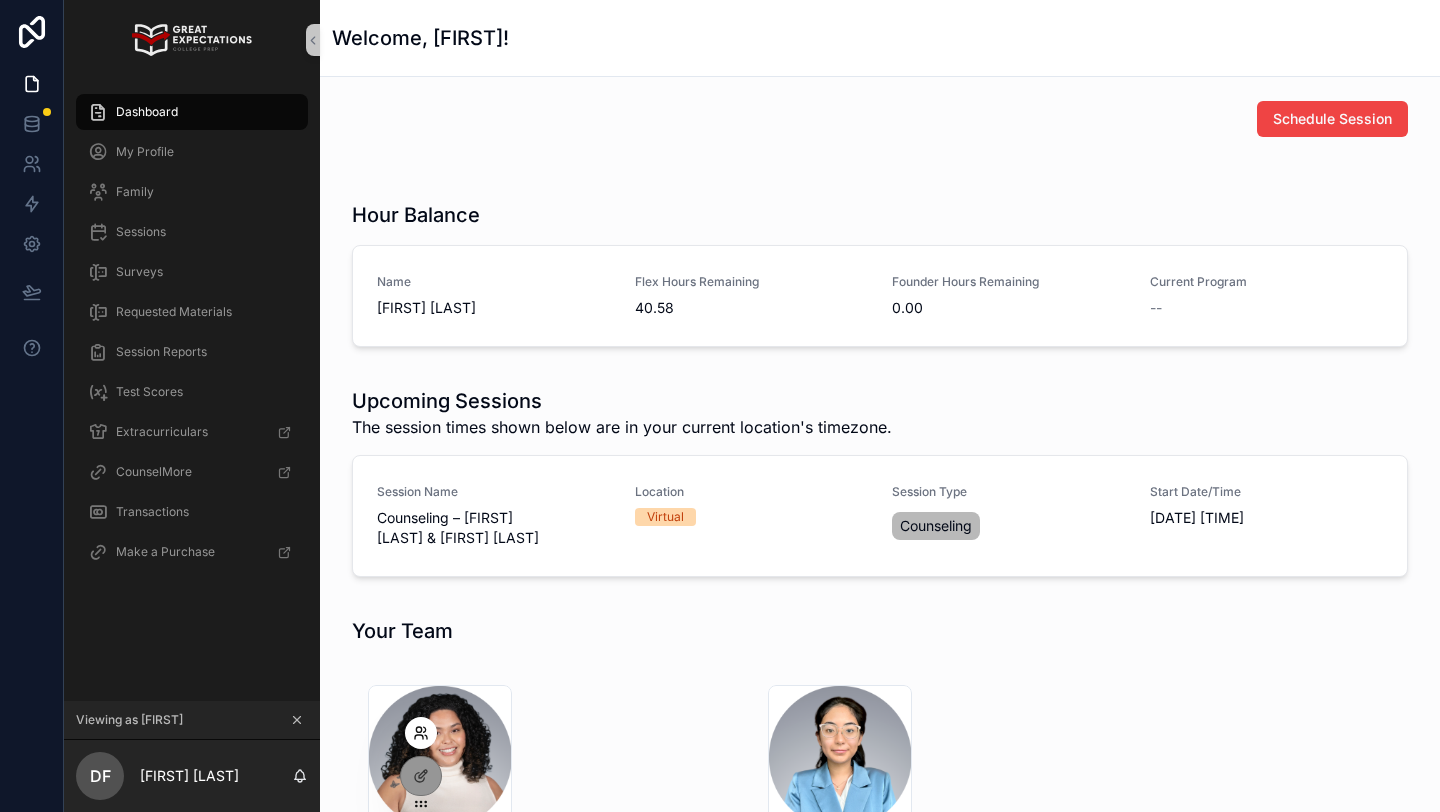 click 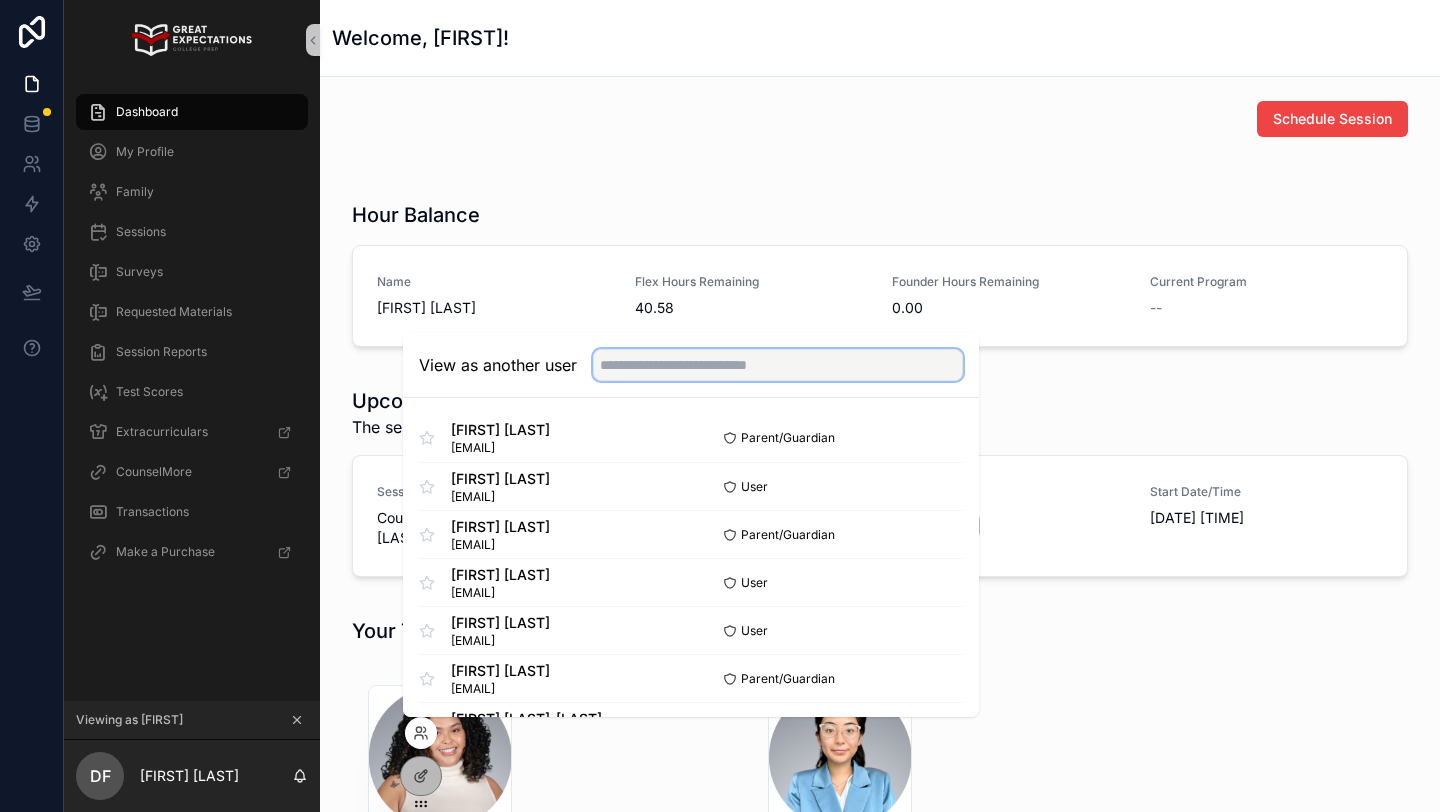 click at bounding box center (778, 365) 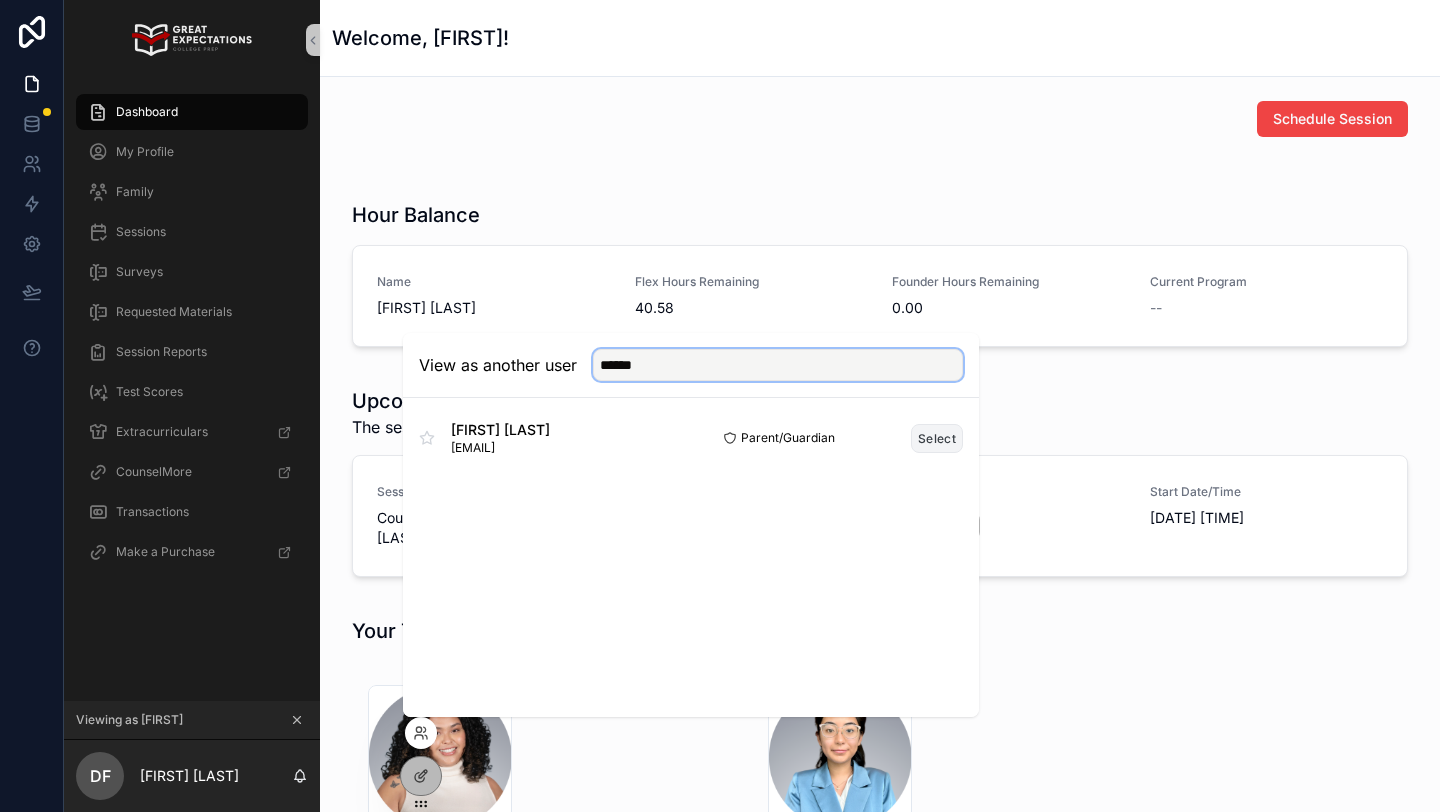 type on "******" 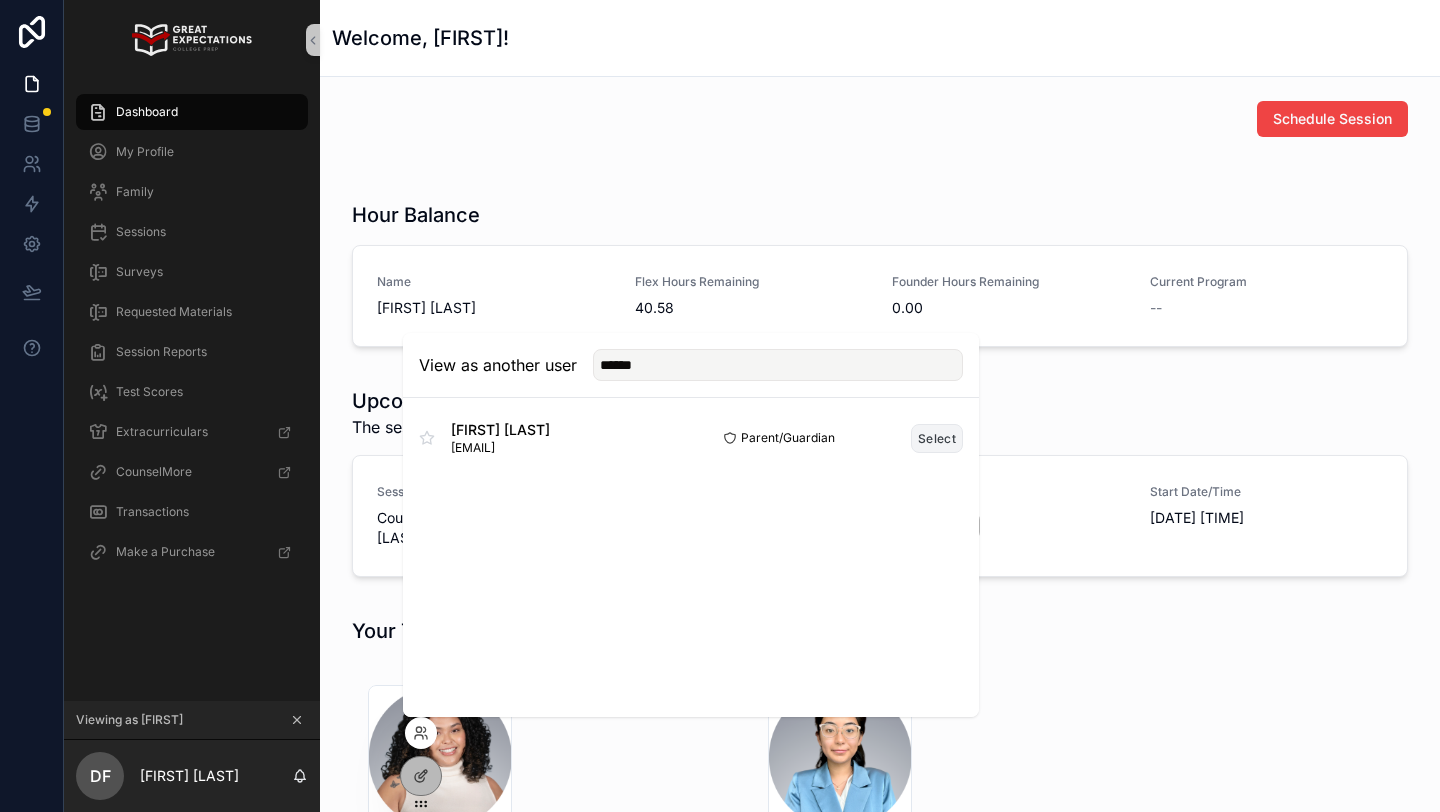 click on "Select" at bounding box center (937, 438) 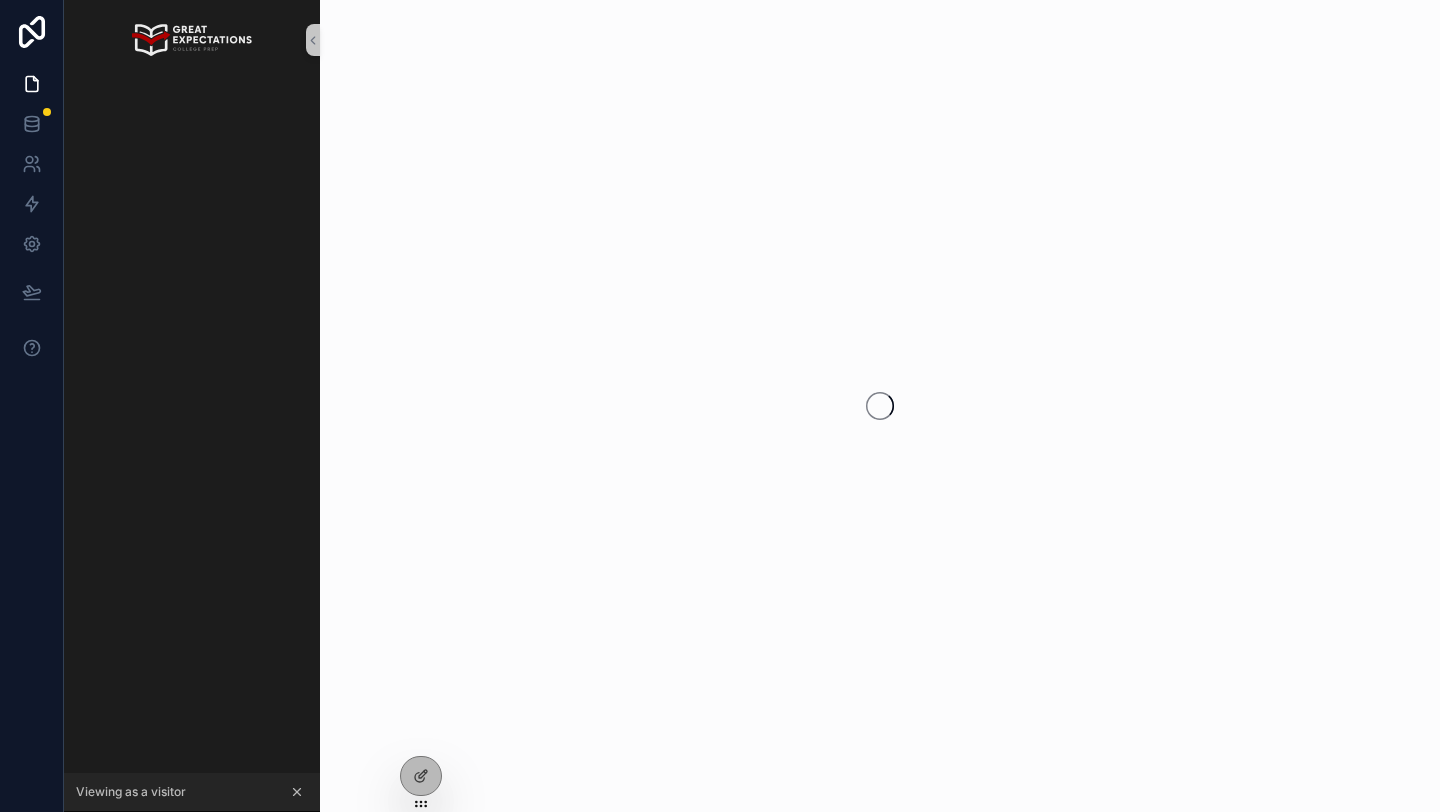 scroll, scrollTop: 0, scrollLeft: 0, axis: both 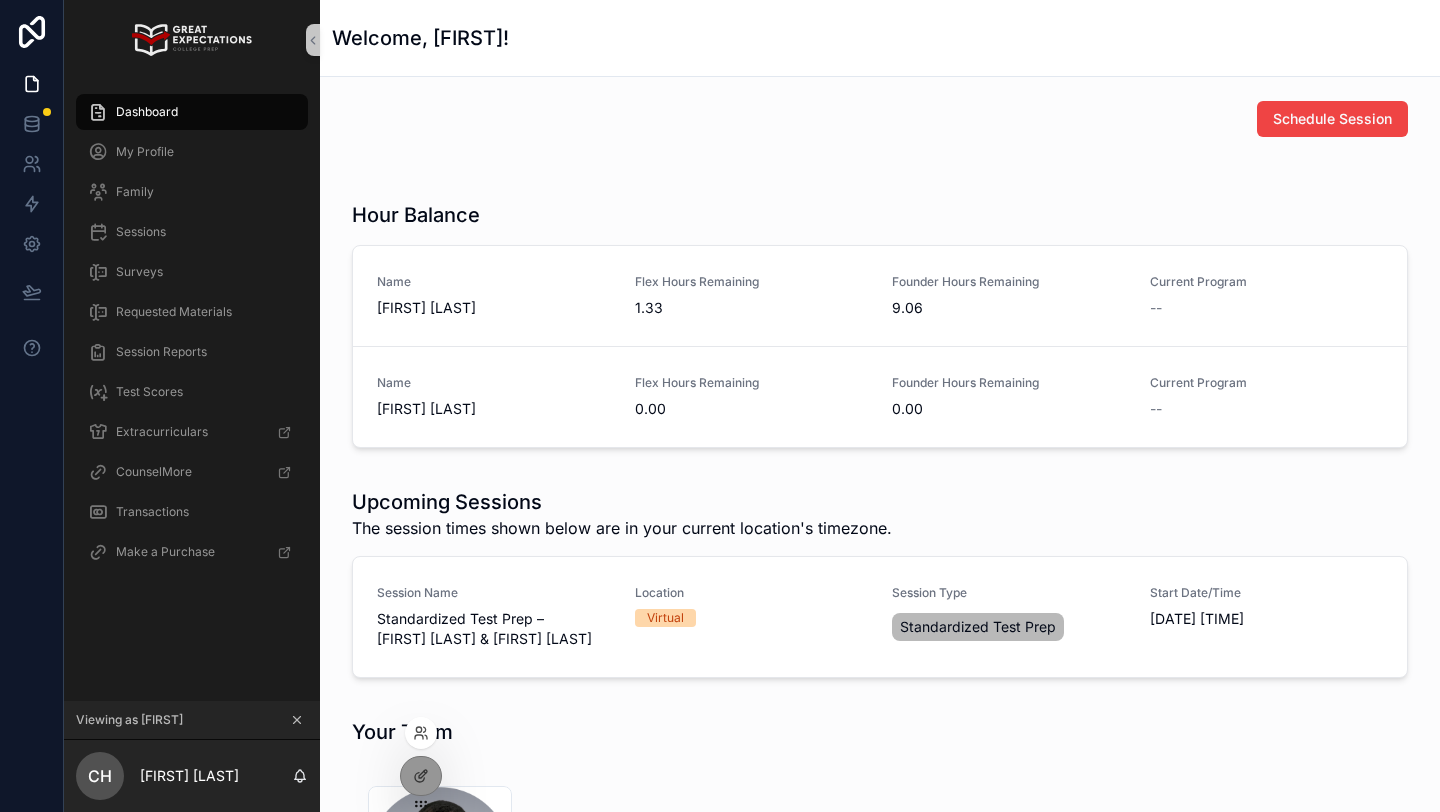 click at bounding box center (421, 733) 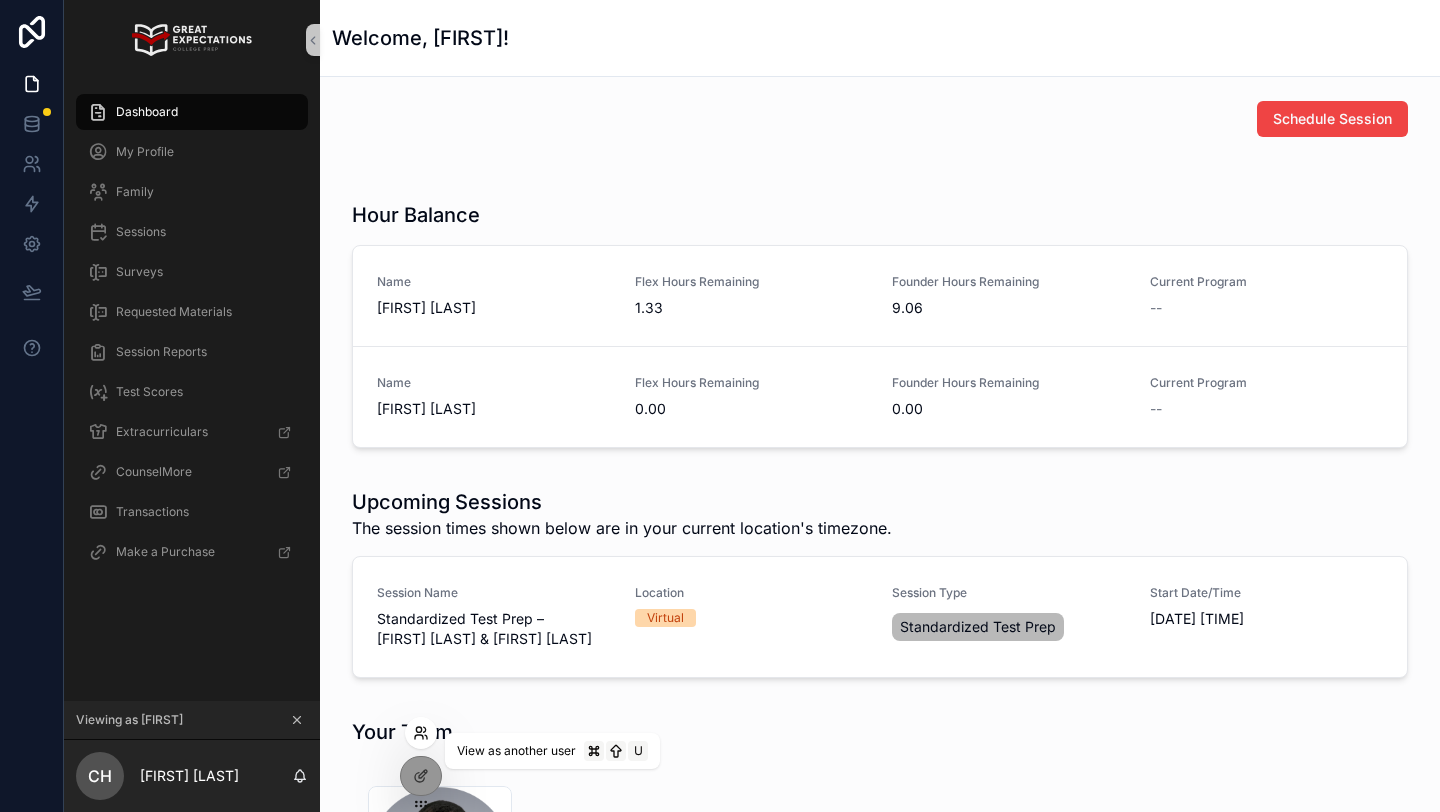 click 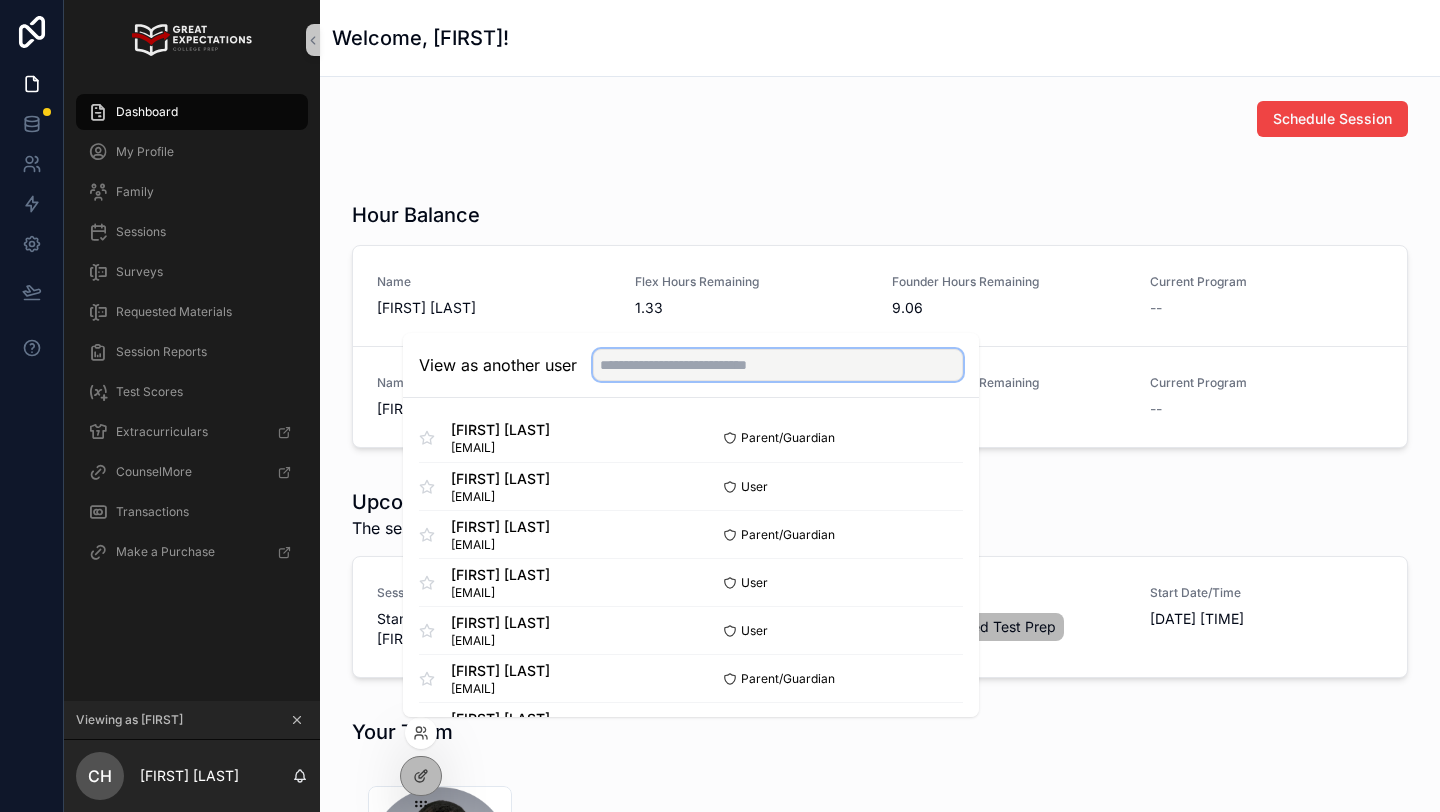click at bounding box center (778, 365) 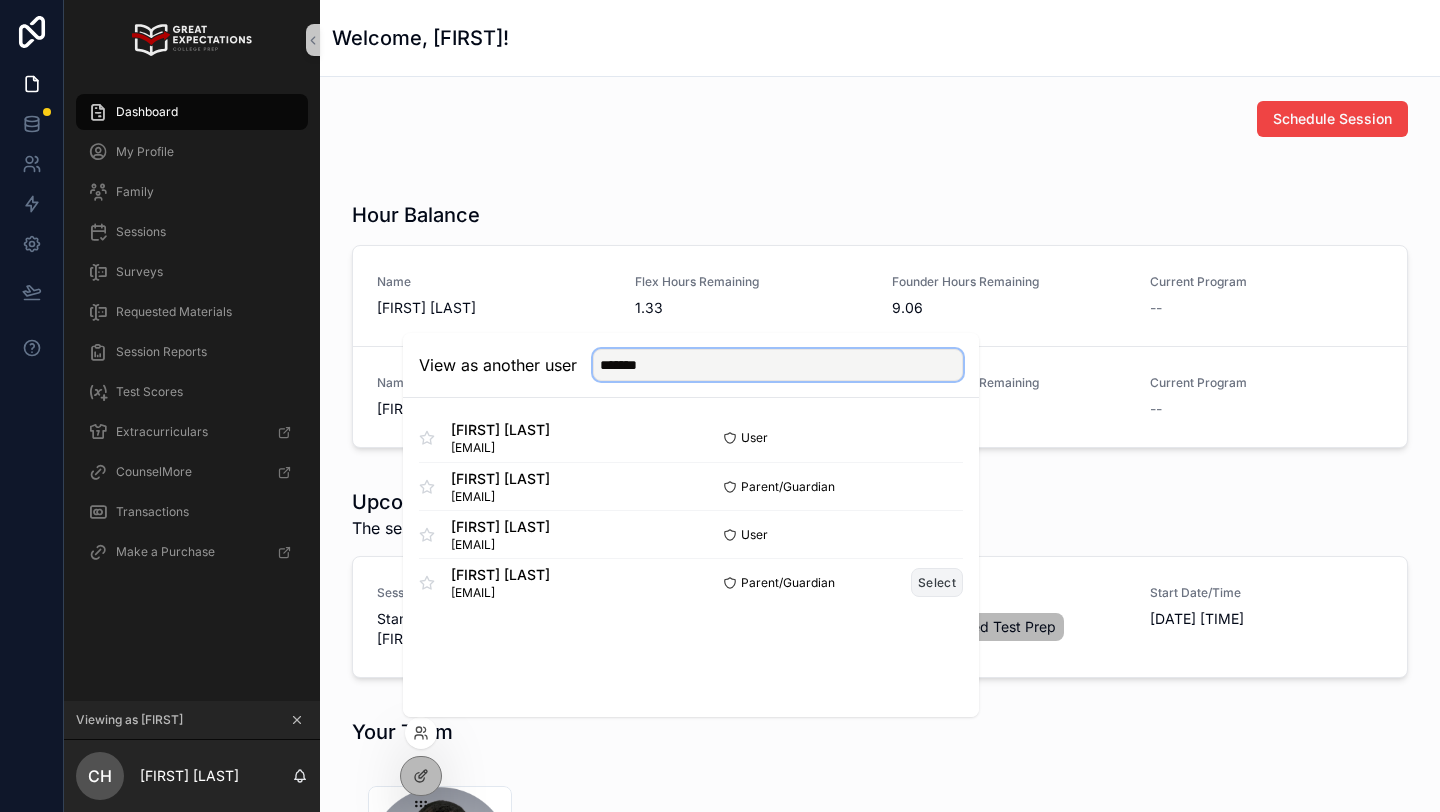 type on "*******" 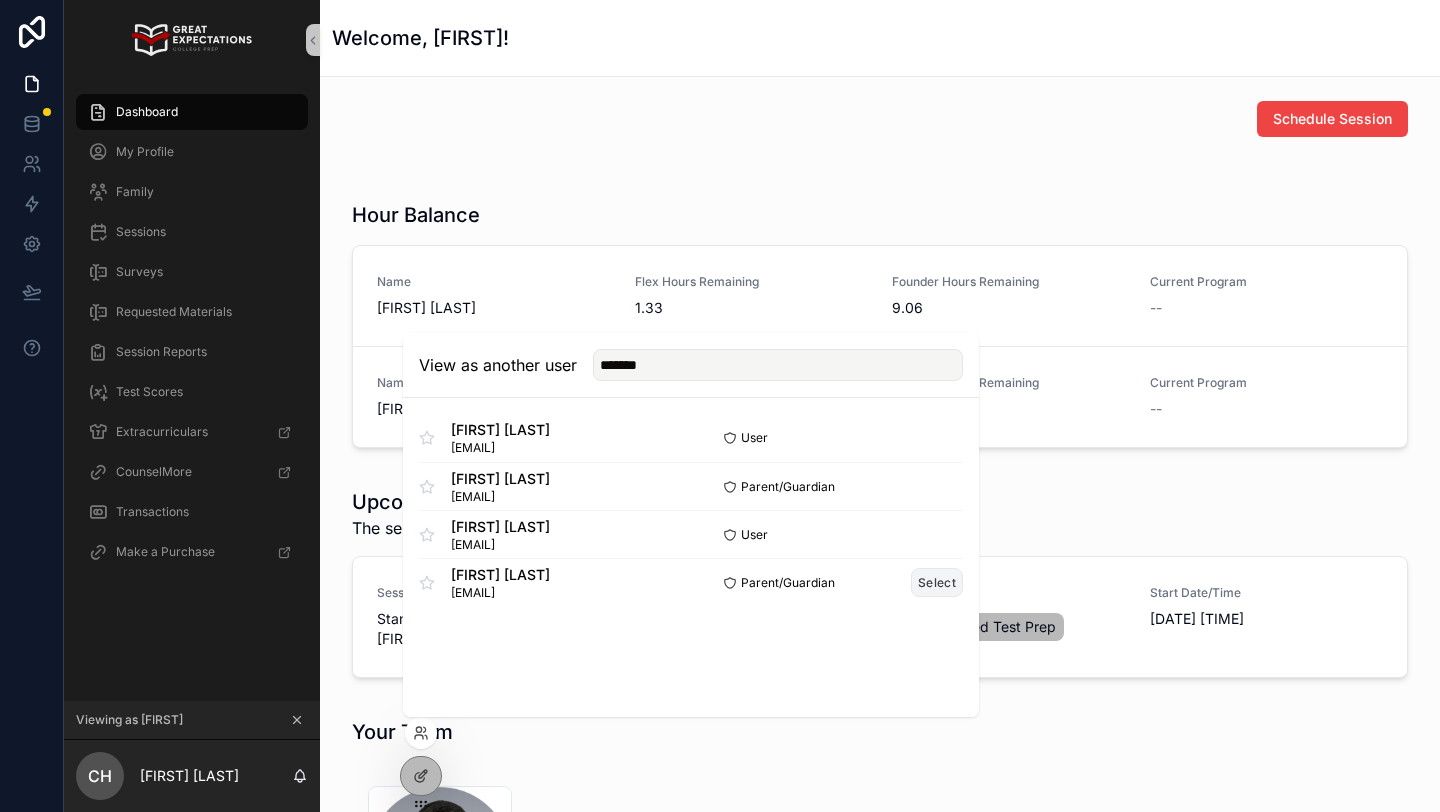 click on "Select" at bounding box center (937, 582) 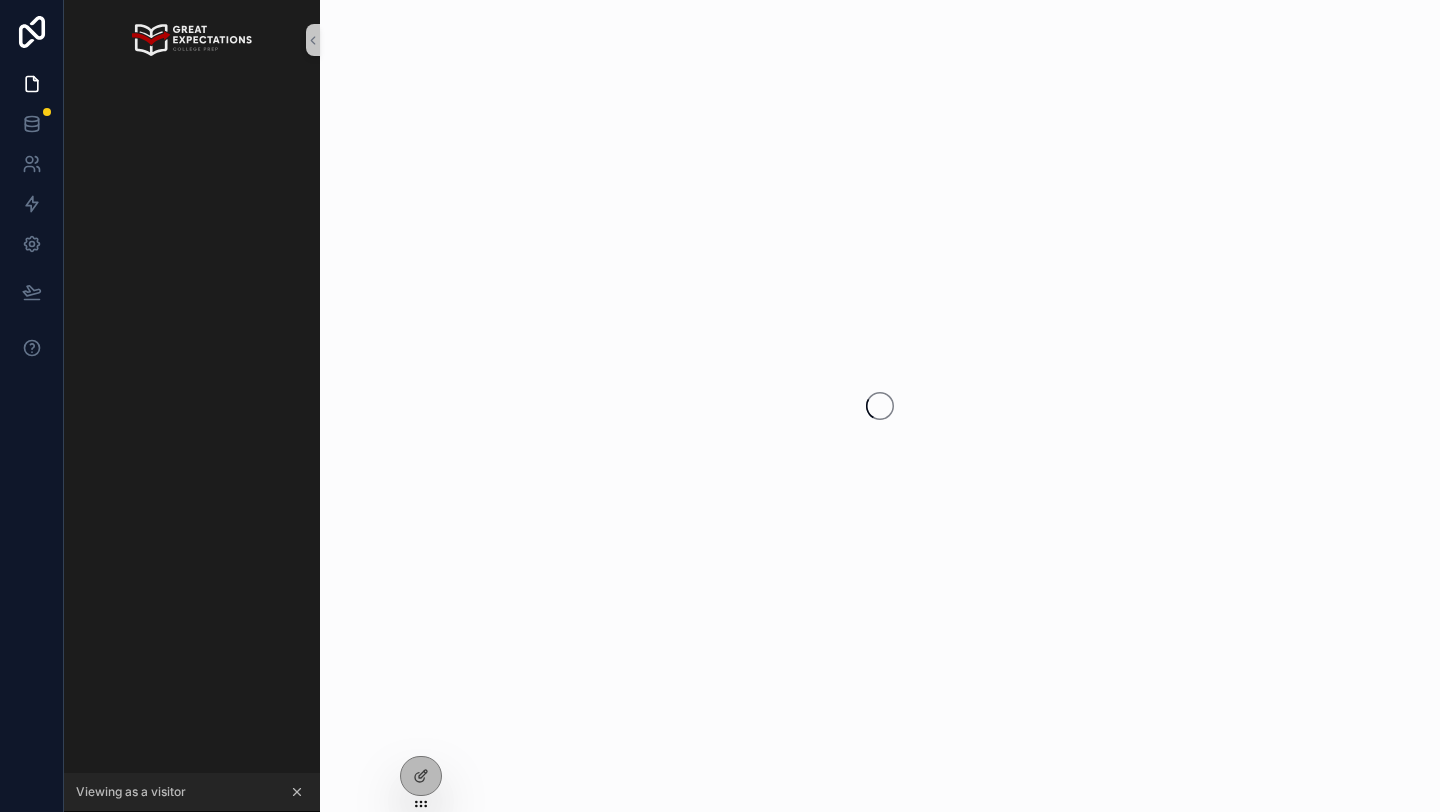 scroll, scrollTop: 0, scrollLeft: 0, axis: both 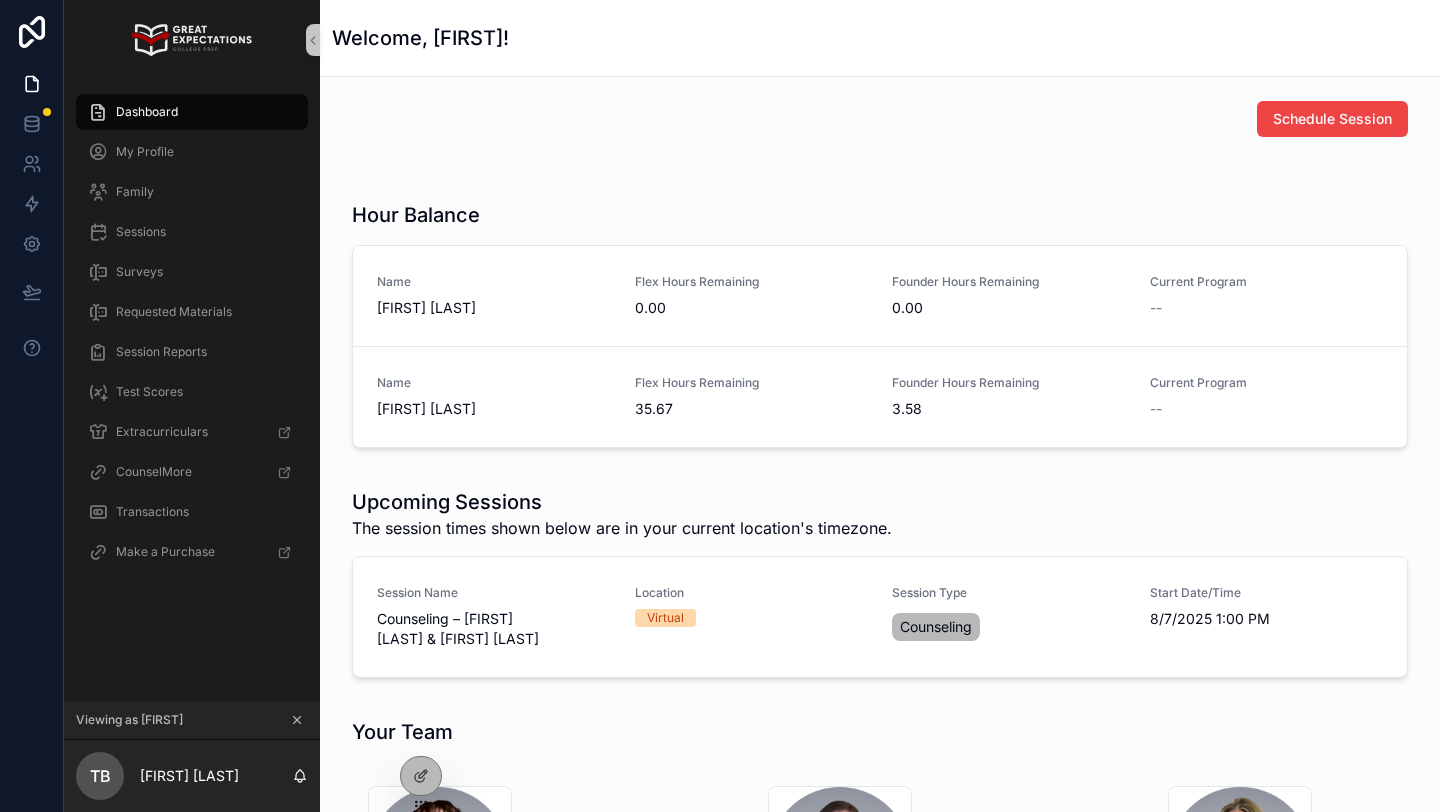 click 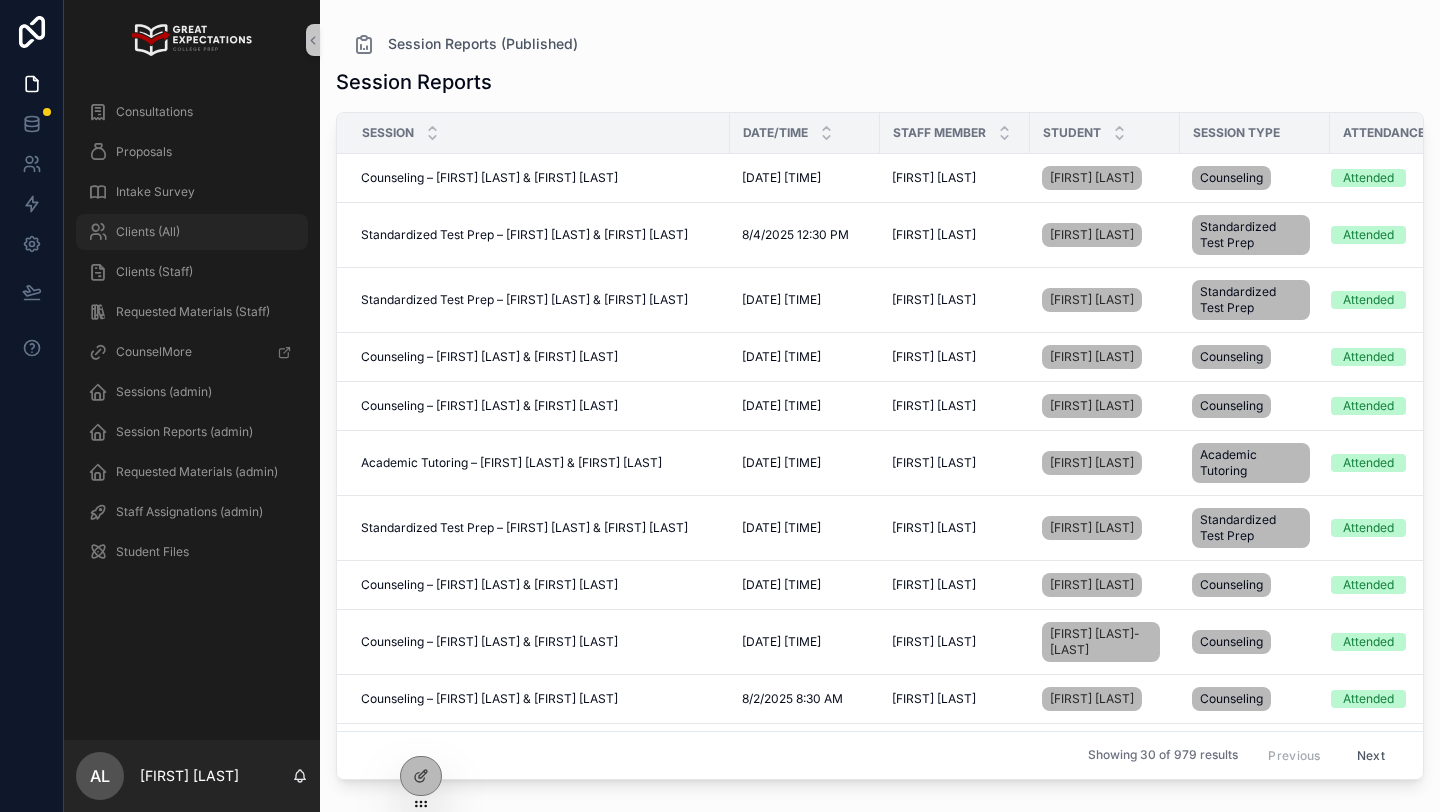 click on "Clients (All)" at bounding box center (148, 232) 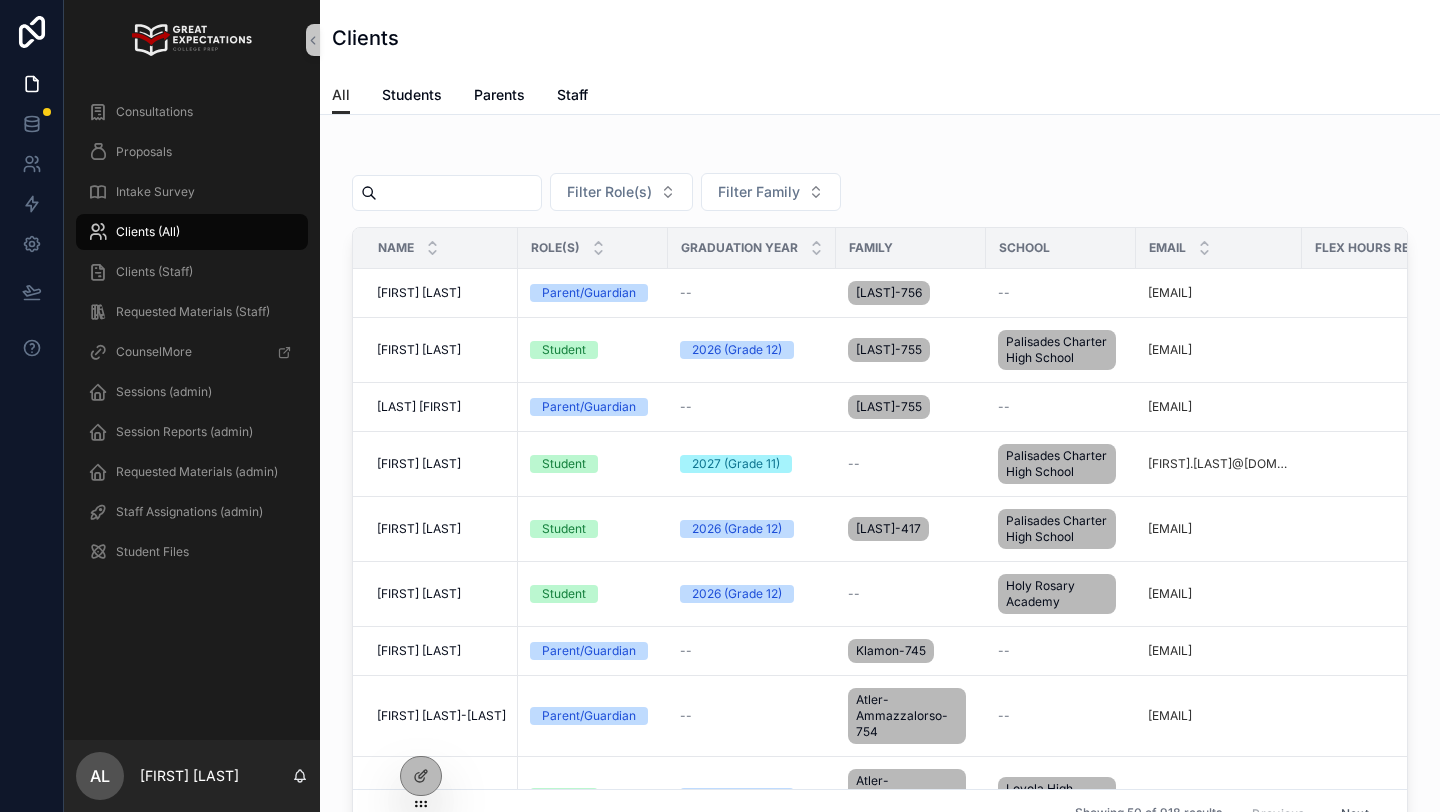 click at bounding box center (459, 193) 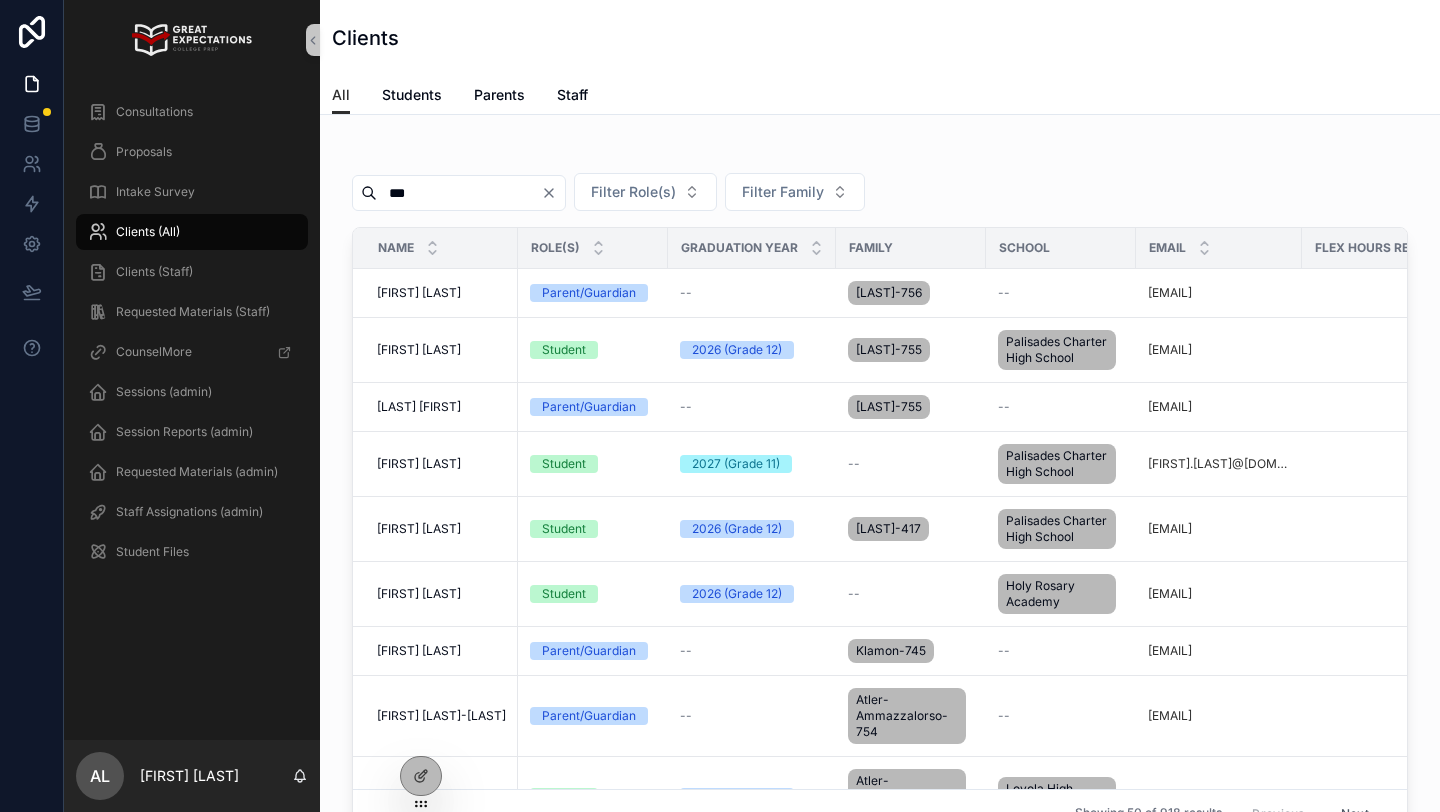 type on "****" 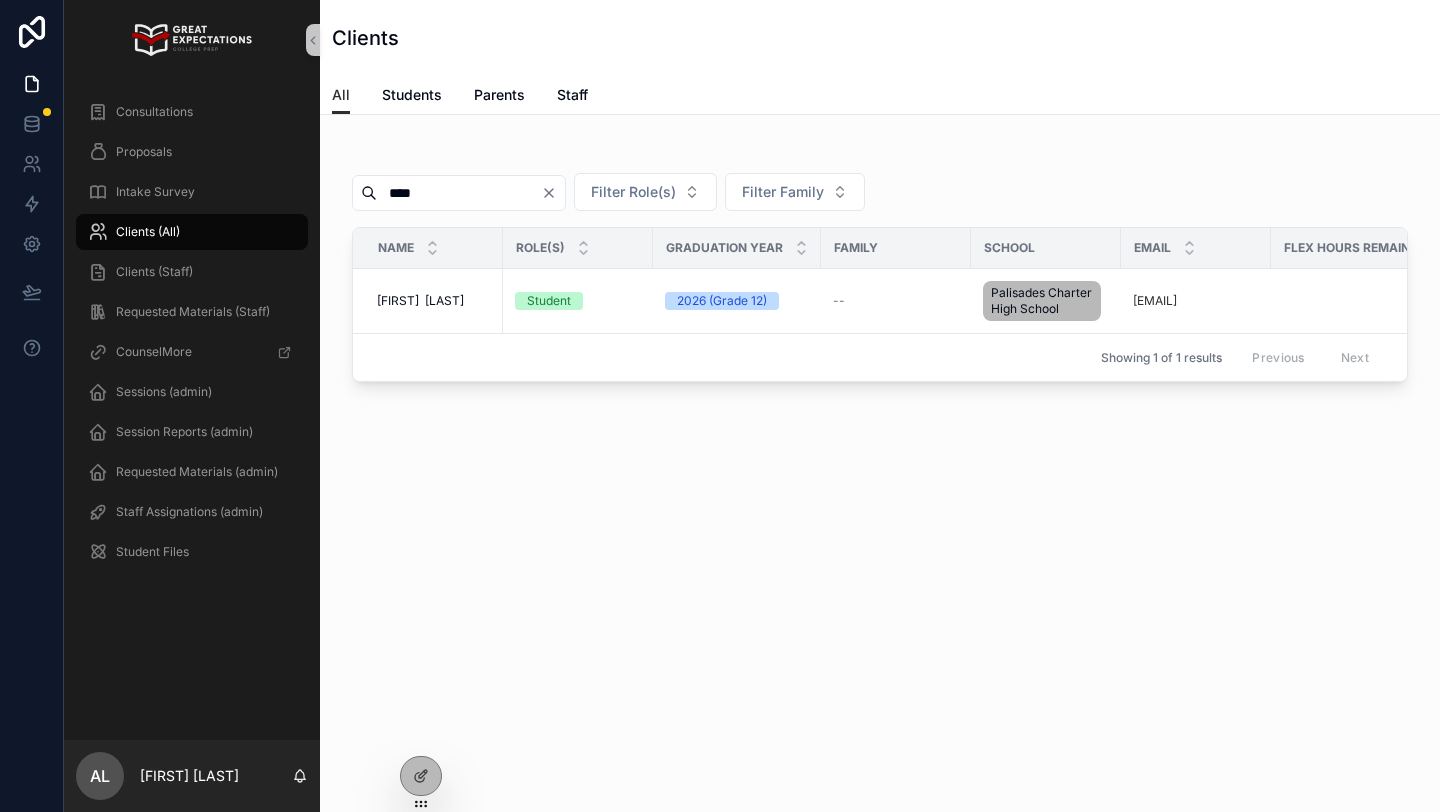 click on "[FIRST]  [LAST]" at bounding box center [420, 301] 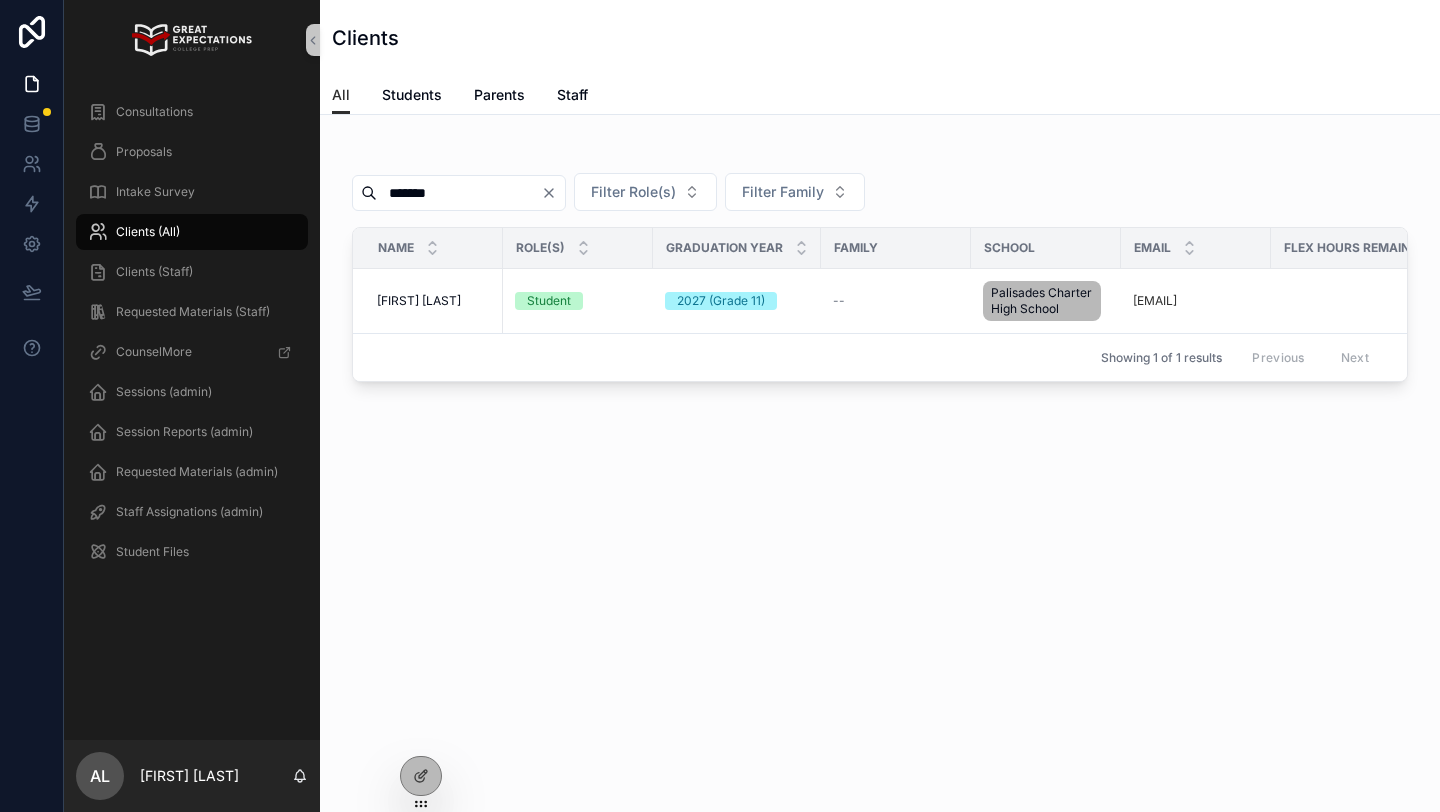 click on "*******" at bounding box center (459, 193) 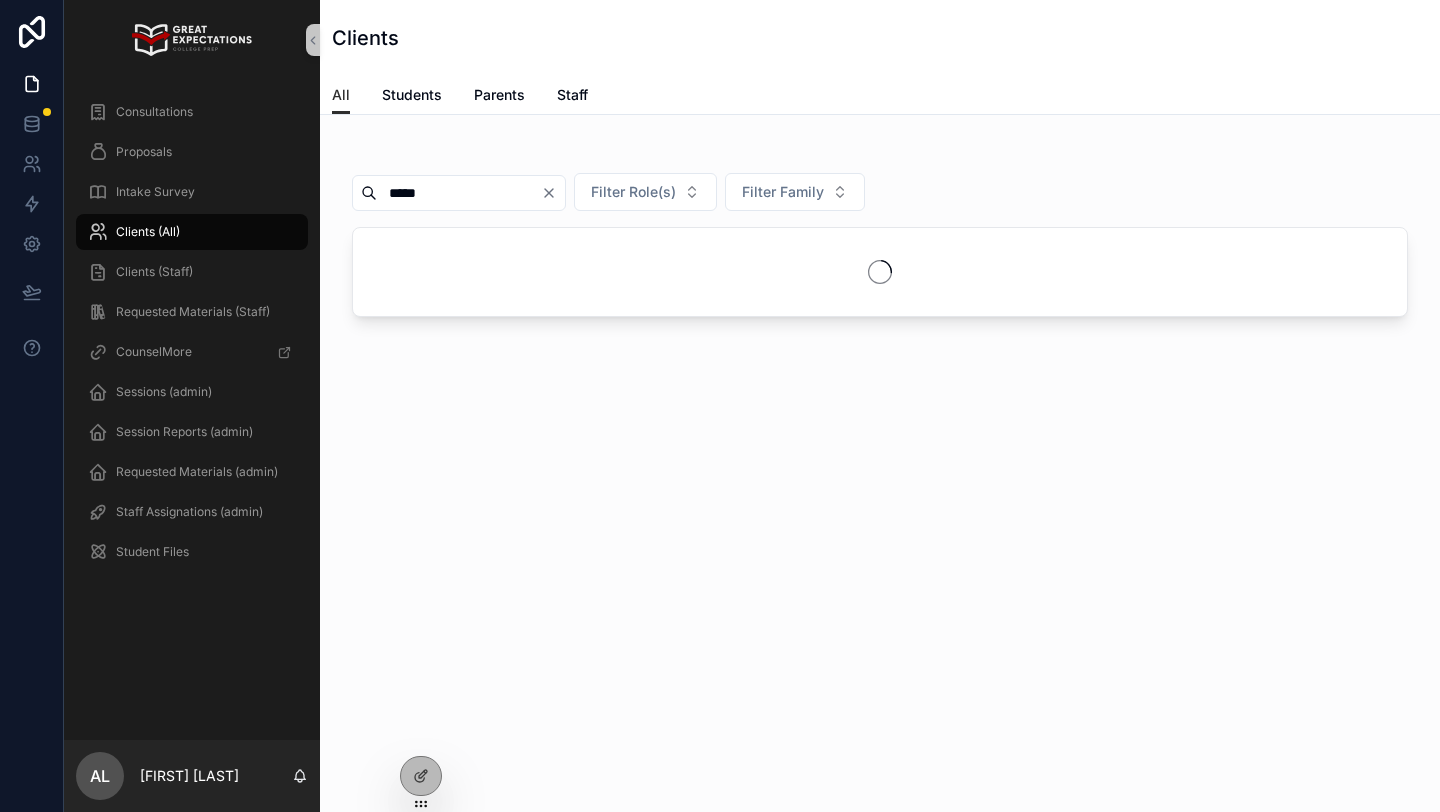 click on "All Students Parents Staff" at bounding box center [880, 95] 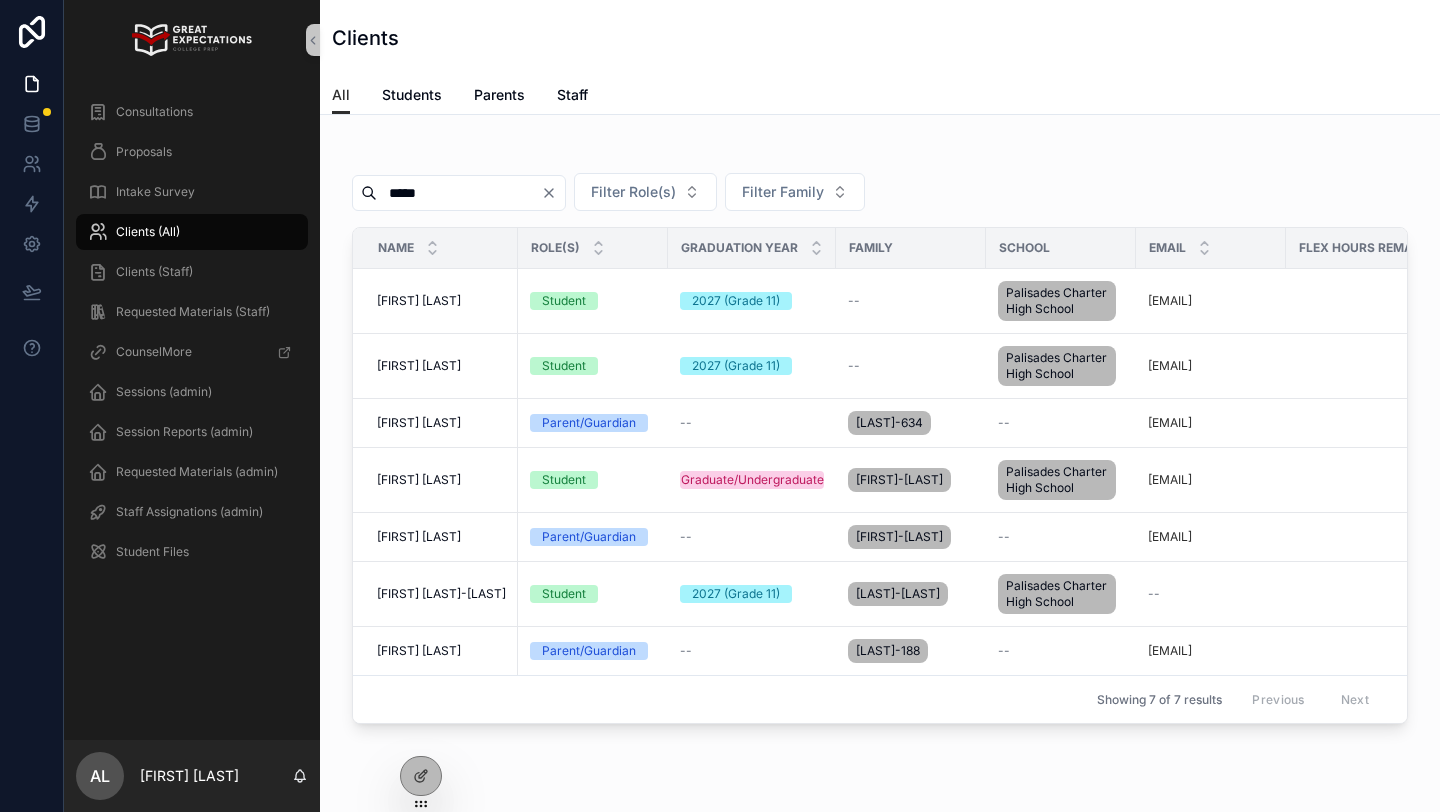 click on "*****" at bounding box center [459, 193] 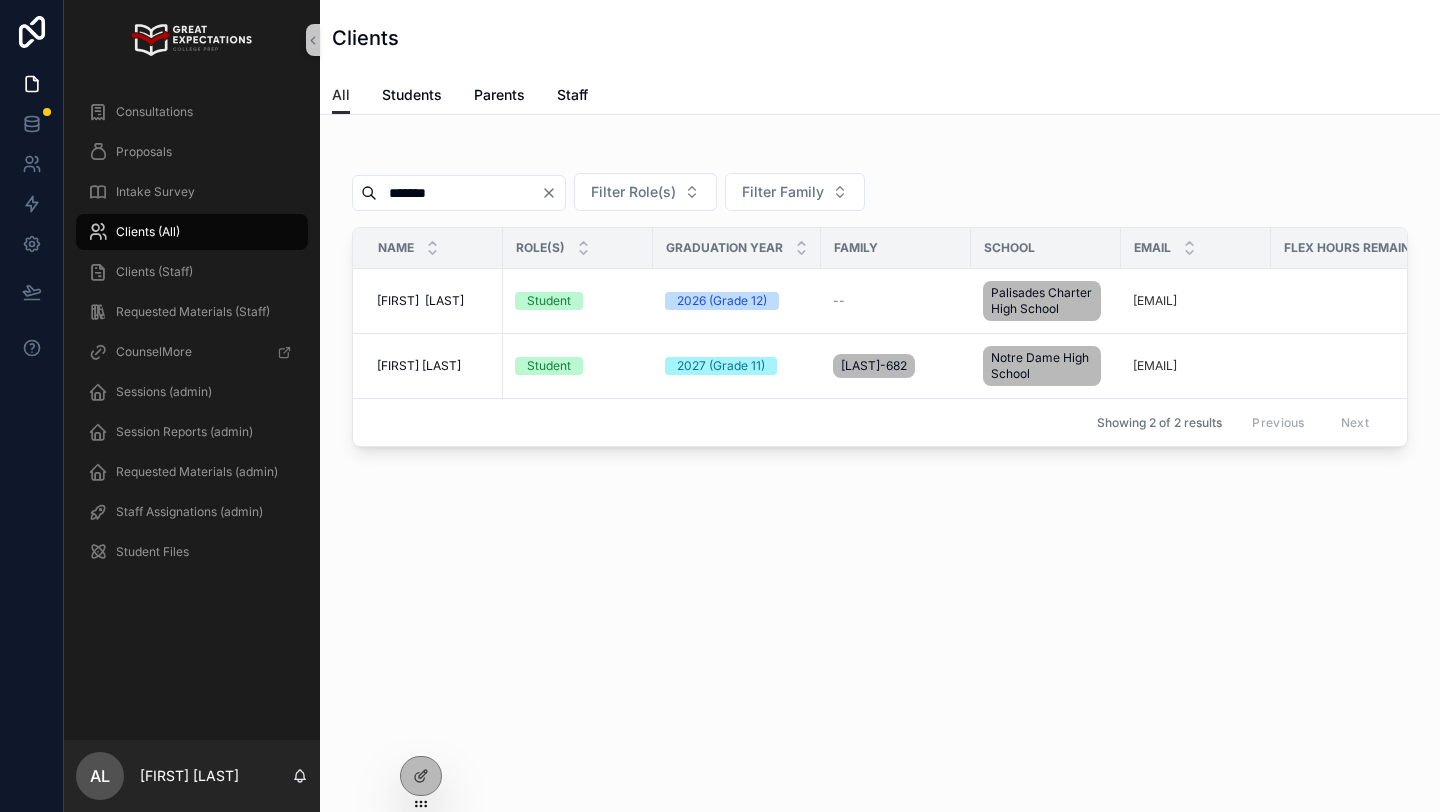 click on "*******" at bounding box center [459, 193] 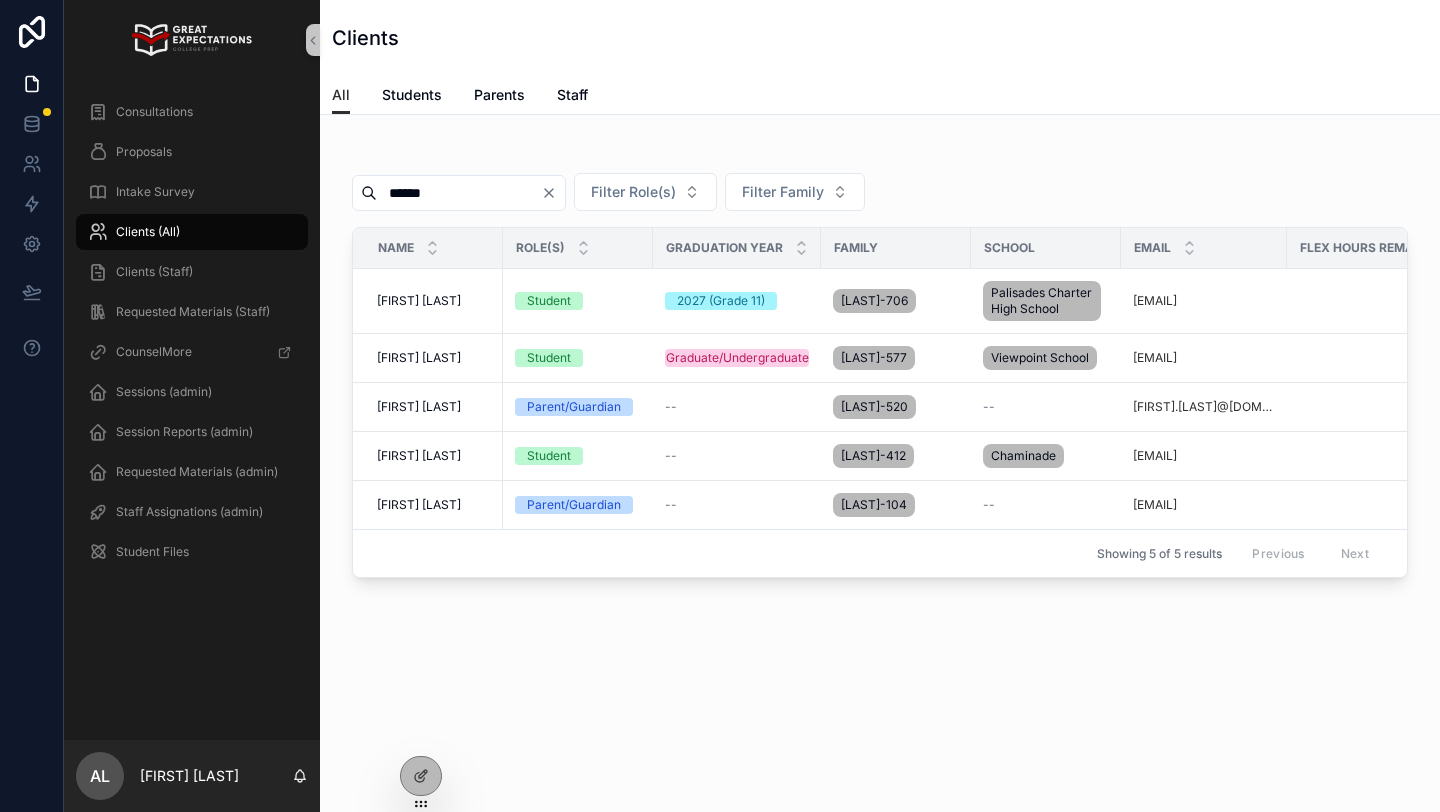 type on "******" 